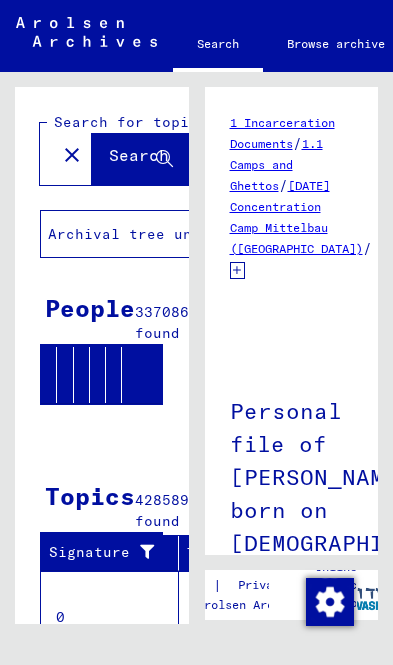 scroll, scrollTop: 0, scrollLeft: 0, axis: both 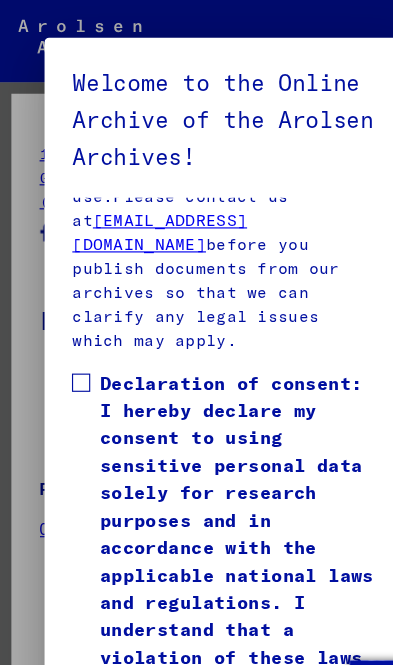 click at bounding box center [71, 335] 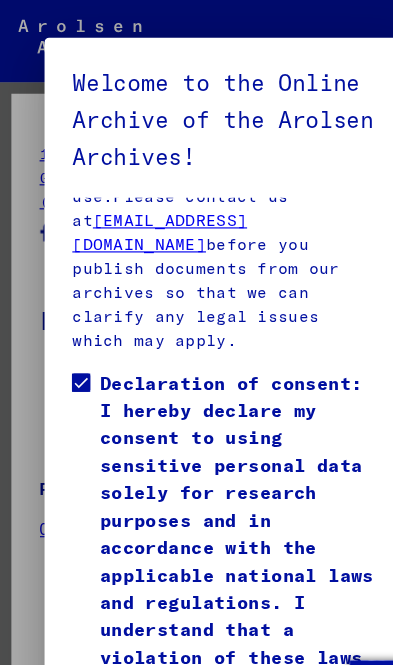scroll, scrollTop: 67, scrollLeft: 0, axis: vertical 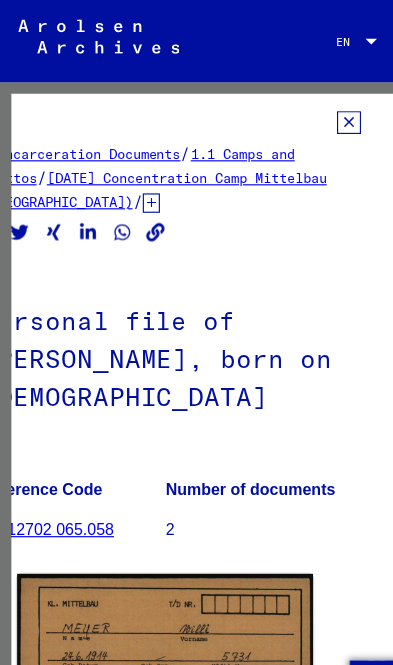 click on "1 Incarceration Documents   /   1.1 Camps and Ghettos   /   [DATE] Concentration Camp Mittelbau ([PERSON_NAME])   /   [TECHNICAL_ID] Concentration Camp Mittelbau ([PERSON_NAME]), Documents Related to Individuals   /   Personal Files - Mittelbau ([PERSON_NAME]) Concentration Camp   /   Files with names from METTBACH   /  Personal file of [PERSON_NAME], born on [DEMOGRAPHIC_DATA] Reference Code 01012702 065.058 Number of documents 2 DocID: 2667962 ([PERSON_NAME]) DocID: 2667962 ([PERSON_NAME]) DocID: 2667963 ([PERSON_NAME]) DocID: 2667963 ([PERSON_NAME]) See comments created before [DATE]" 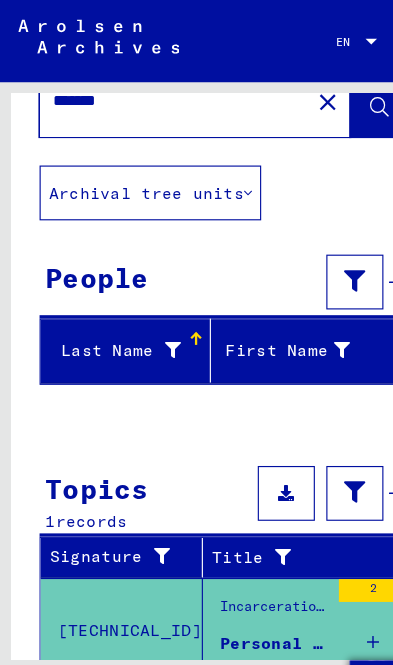 scroll, scrollTop: 59, scrollLeft: 0, axis: vertical 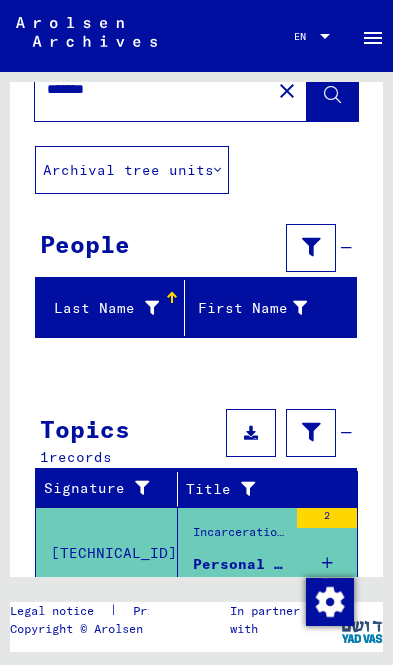 click on "Show all search results" at bounding box center (152, 634) 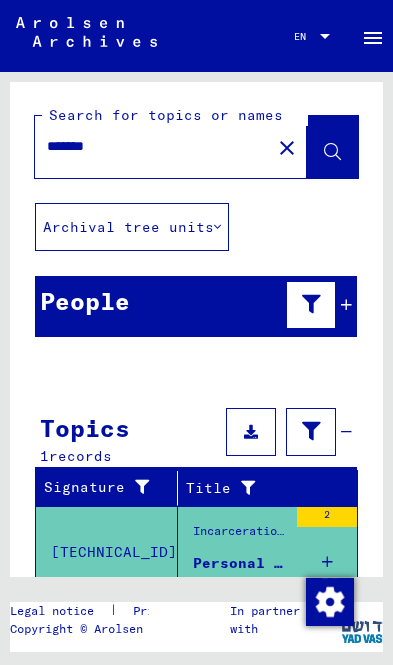 scroll, scrollTop: 3, scrollLeft: 0, axis: vertical 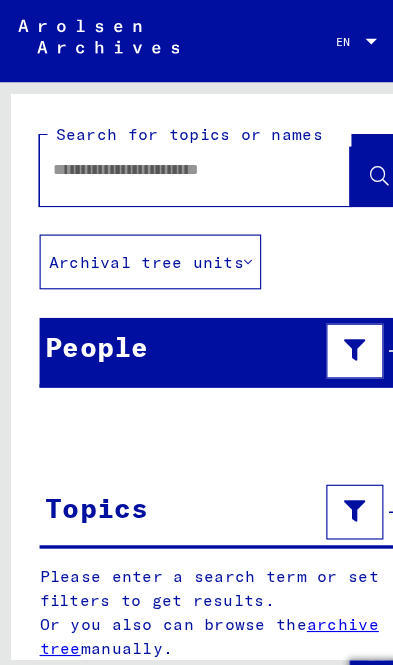 click at bounding box center (153, 148) 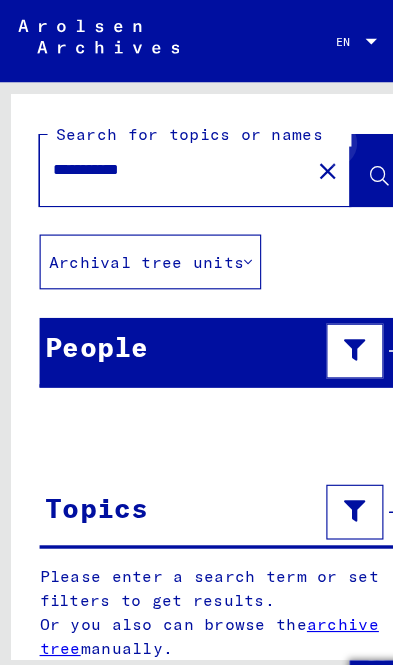 type on "**********" 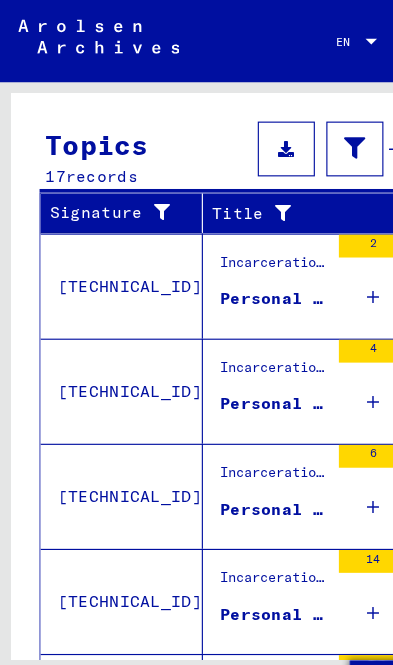 scroll, scrollTop: 312, scrollLeft: 0, axis: vertical 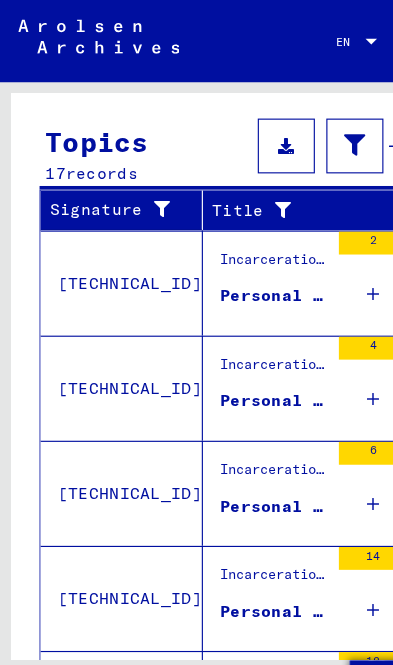 click on "4" at bounding box center (327, 340) 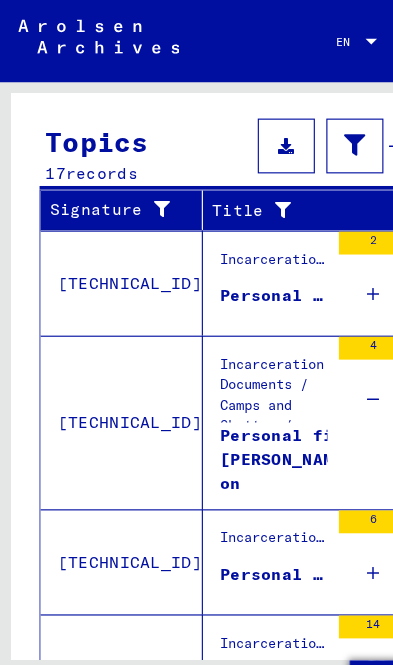 click on "Personal file of [PERSON_NAME], born on [DEMOGRAPHIC_DATA], born in [GEOGRAPHIC_DATA]" at bounding box center [278, 401] 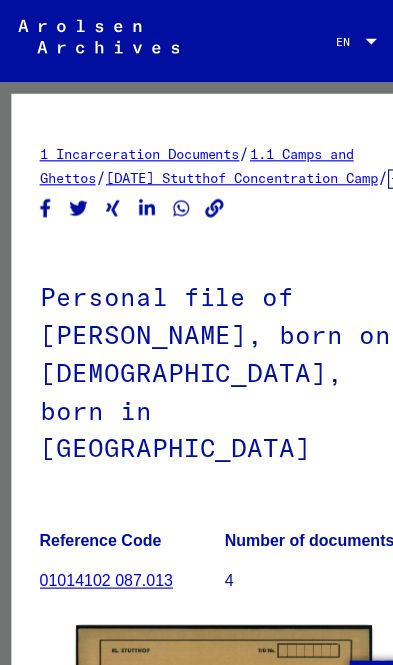 scroll, scrollTop: 0, scrollLeft: 0, axis: both 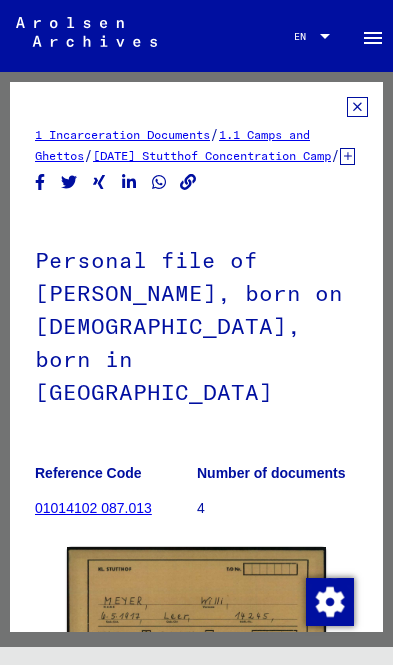 click 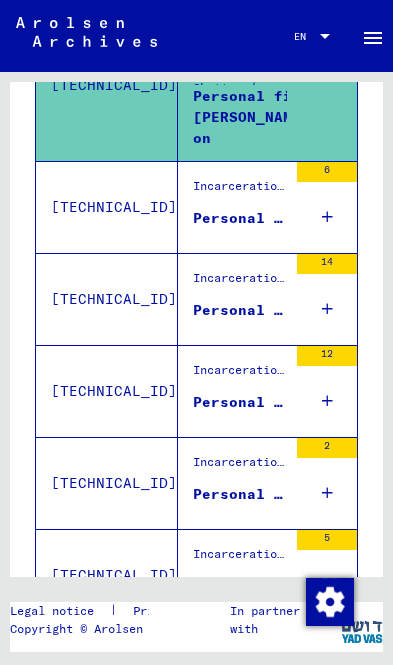 scroll, scrollTop: 599, scrollLeft: 0, axis: vertical 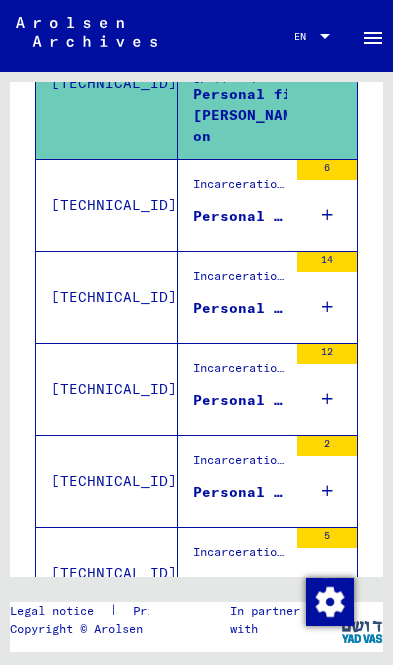 click at bounding box center (327, 215) 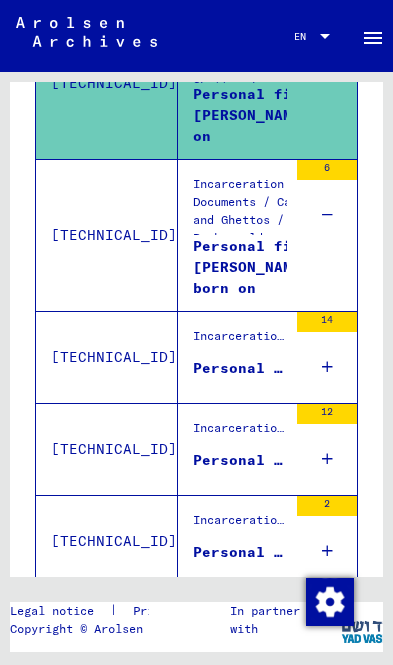 click on "Personal file of [PERSON_NAME], born on [DEMOGRAPHIC_DATA]" at bounding box center (274, 266) 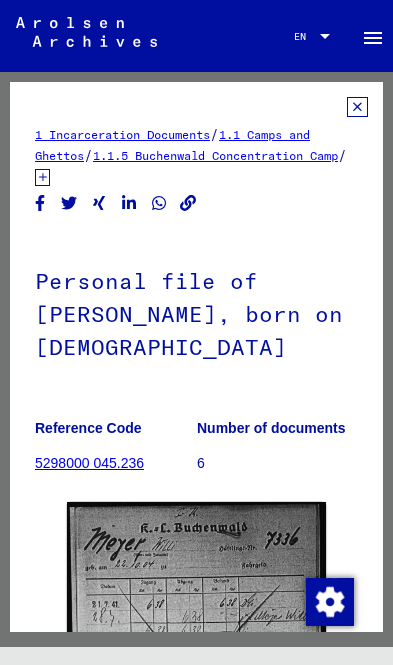 scroll, scrollTop: 0, scrollLeft: 0, axis: both 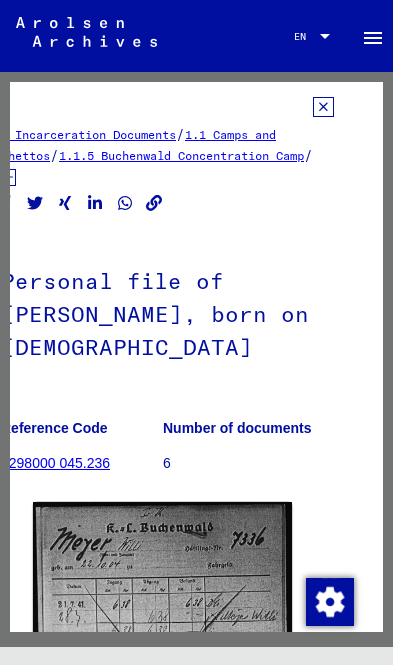 click 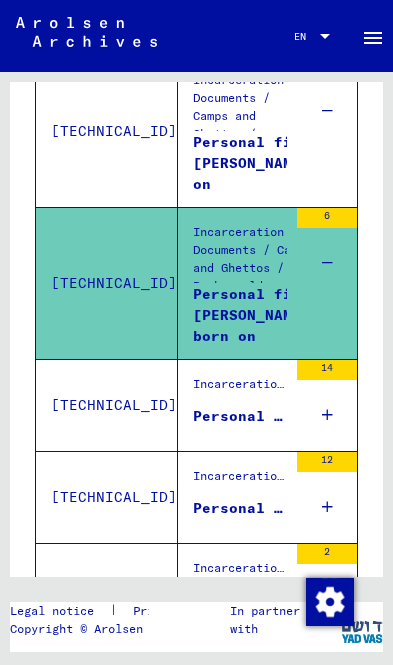 click on "Personal file of [PERSON_NAME], born on [DEMOGRAPHIC_DATA]" at bounding box center [240, 416] 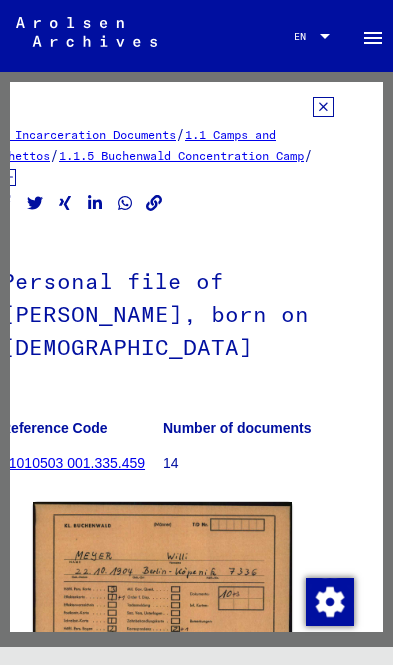 click 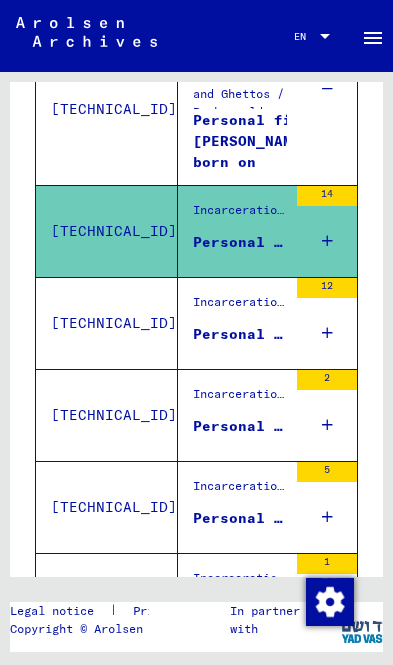 click on "12" at bounding box center [327, 323] 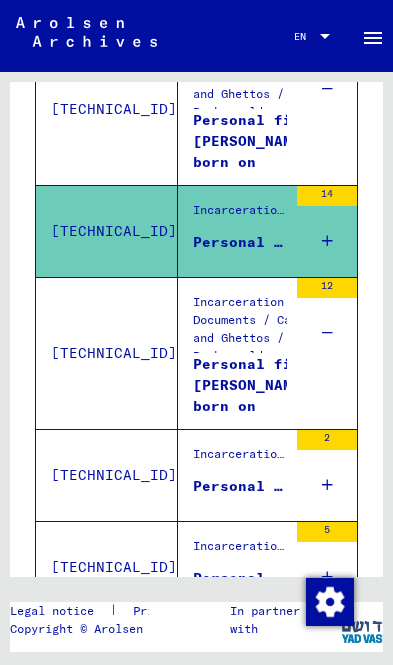 click on "Personal file of [PERSON_NAME], born on [DEMOGRAPHIC_DATA]" at bounding box center (274, 384) 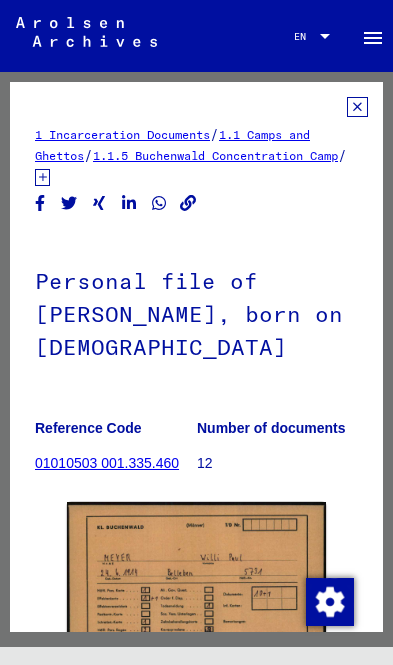 click 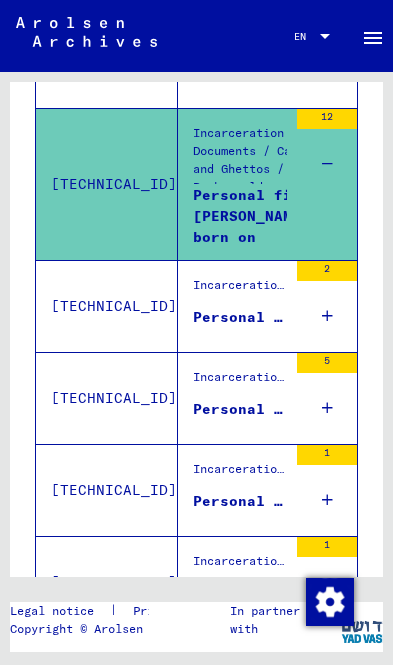 click on "2" at bounding box center (327, 306) 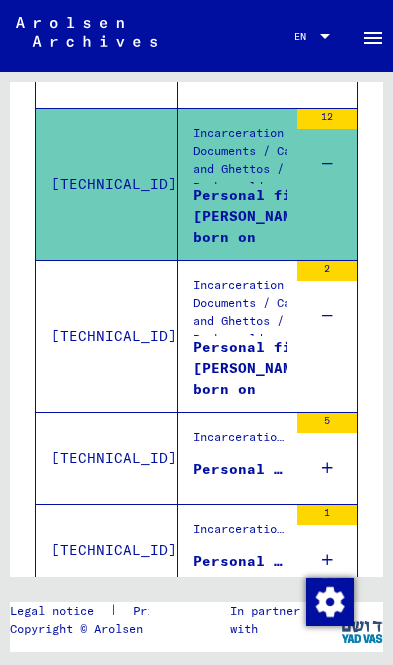 click on "Personal file of [PERSON_NAME], born on [DEMOGRAPHIC_DATA]" at bounding box center (274, 367) 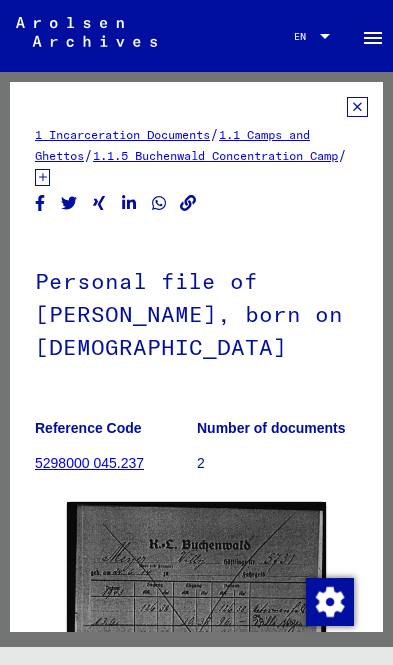 click 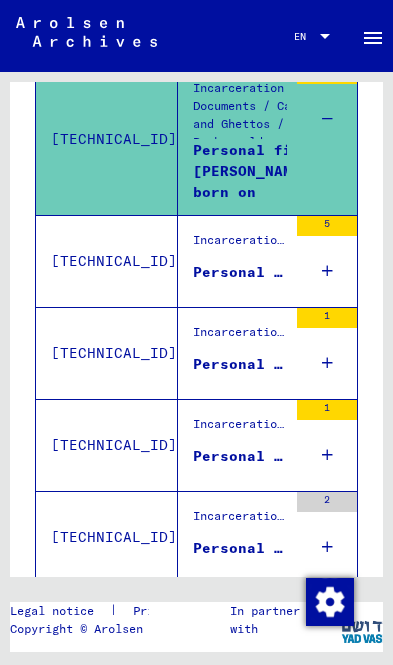 scroll, scrollTop: 1094, scrollLeft: 0, axis: vertical 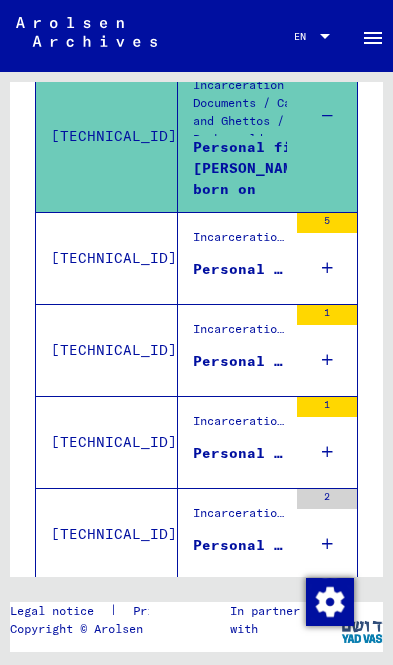 click at bounding box center (327, 268) 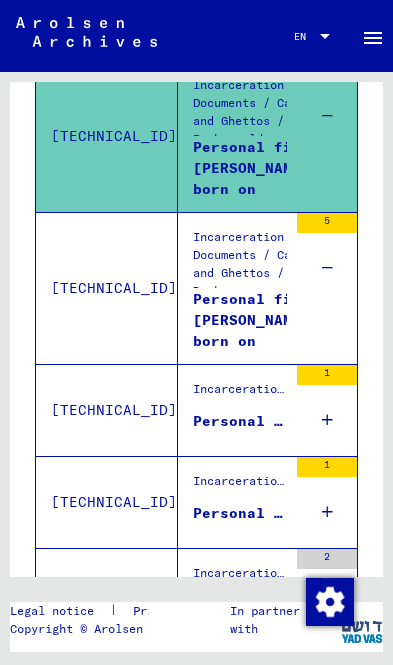 click on "Personal file of [PERSON_NAME], born on [DEMOGRAPHIC_DATA]" at bounding box center (274, 319) 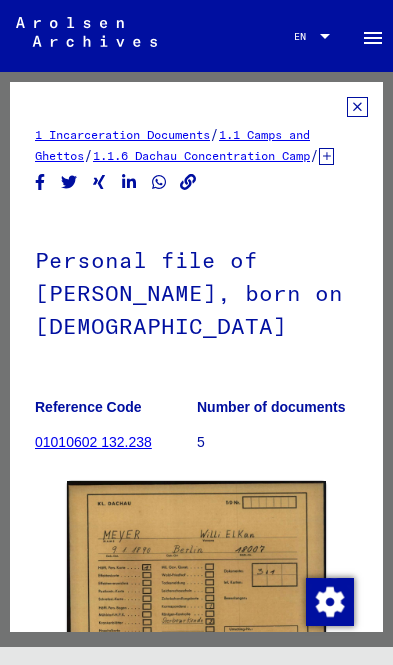 scroll, scrollTop: 0, scrollLeft: 0, axis: both 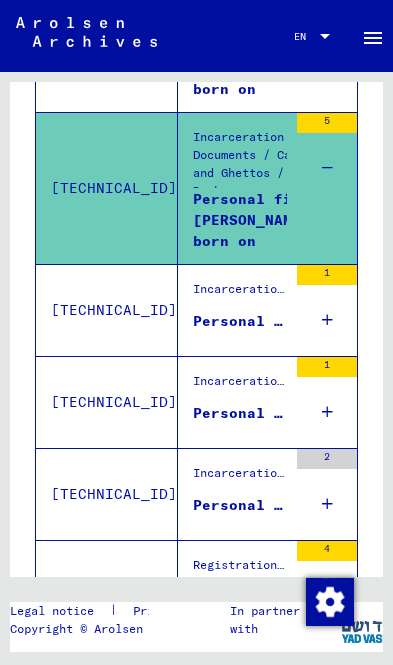click on "1" at bounding box center (327, 310) 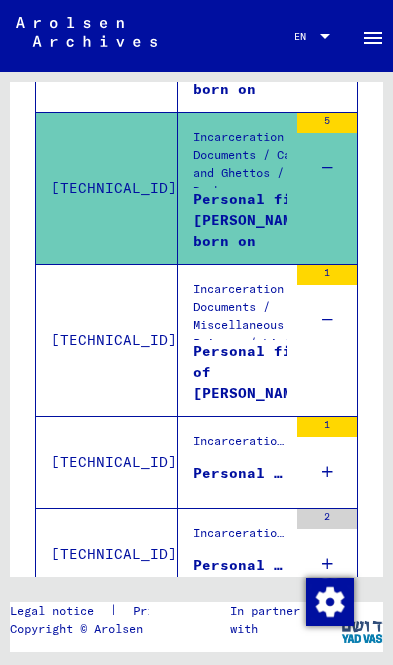 click on "Incarceration Documents / Miscellaneous / Prisons / List Material Group Prisons & [MEDICAL_DATA] / [GEOGRAPHIC_DATA] (Land) / Penal files of the criminal investigations police of the state, headquarters of the criminal investigations police in [GEOGRAPHIC_DATA] / Documents with names from [PERSON_NAME] and further sub-structure" at bounding box center [240, 447] 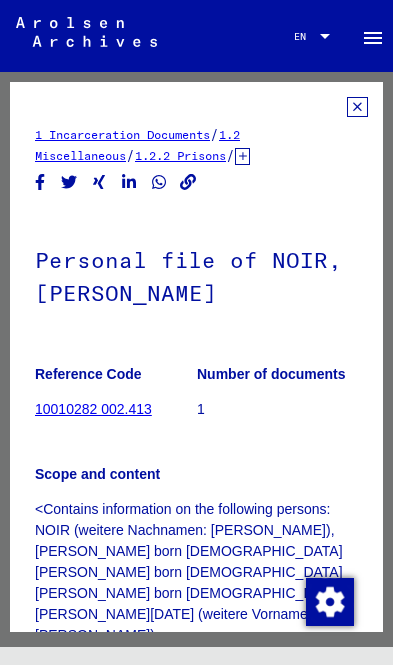 scroll, scrollTop: 0, scrollLeft: 0, axis: both 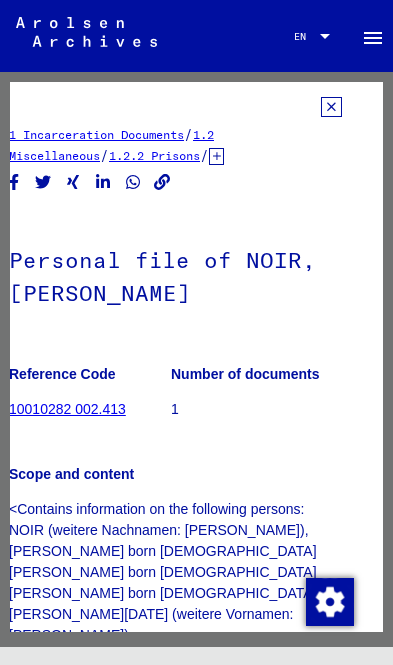 click 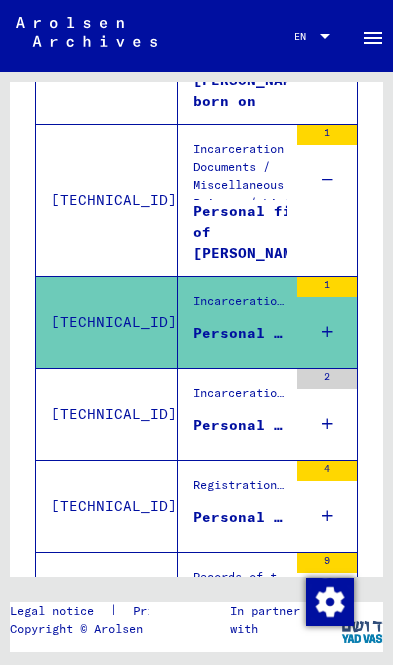 scroll, scrollTop: 1393, scrollLeft: 0, axis: vertical 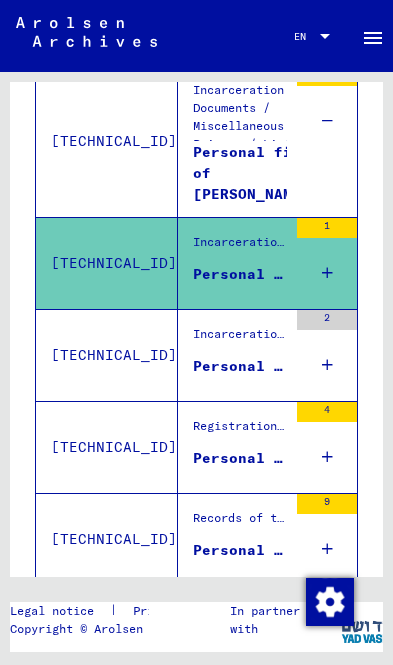 click on "2" at bounding box center [327, 355] 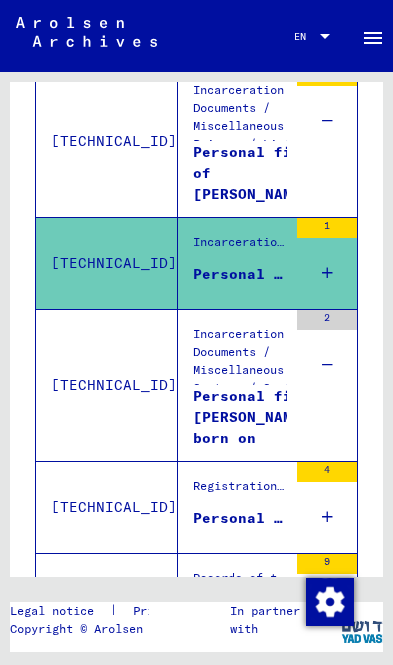 click on "Personal file of [PERSON_NAME], born on [DEMOGRAPHIC_DATA]" at bounding box center (274, 416) 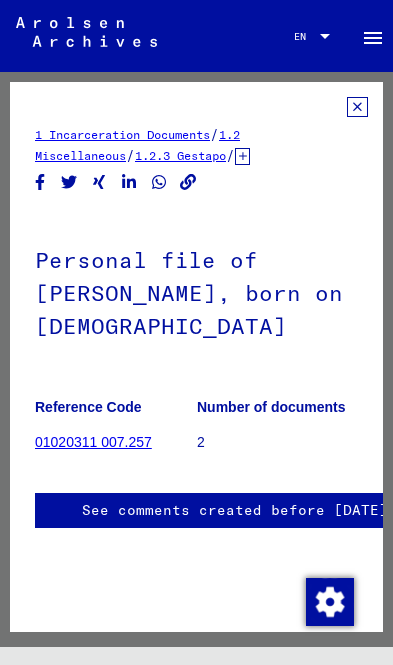 scroll, scrollTop: 0, scrollLeft: 0, axis: both 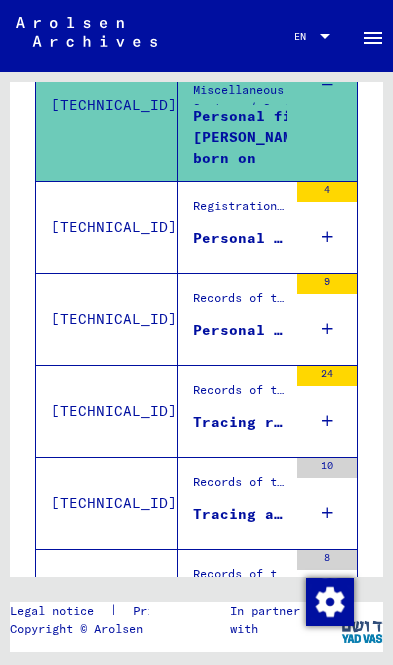 click at bounding box center (327, 237) 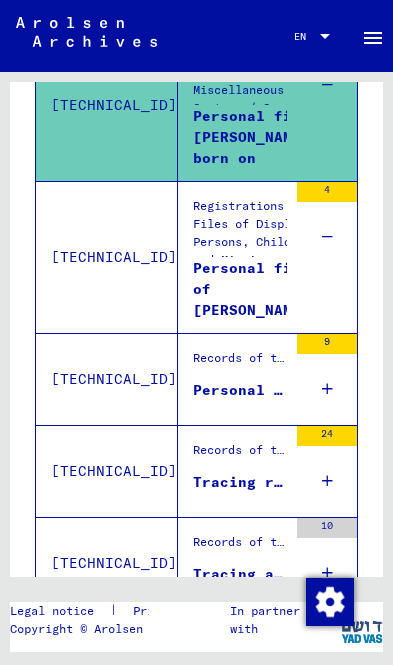 click on "Personal file of [PERSON_NAME]" at bounding box center [251, 288] 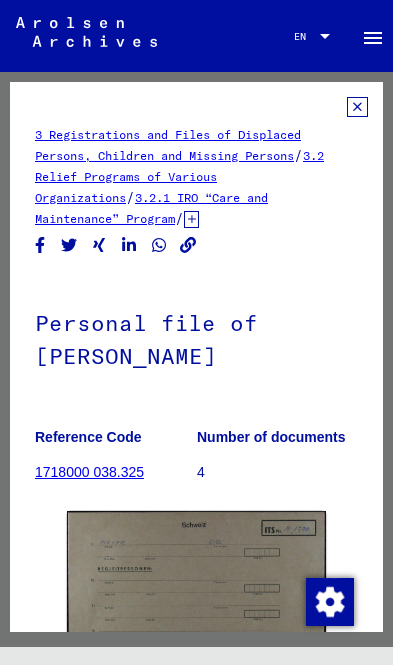 scroll, scrollTop: 0, scrollLeft: 0, axis: both 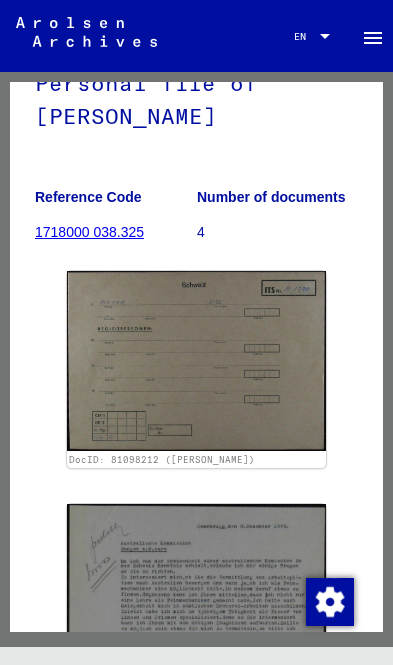 click 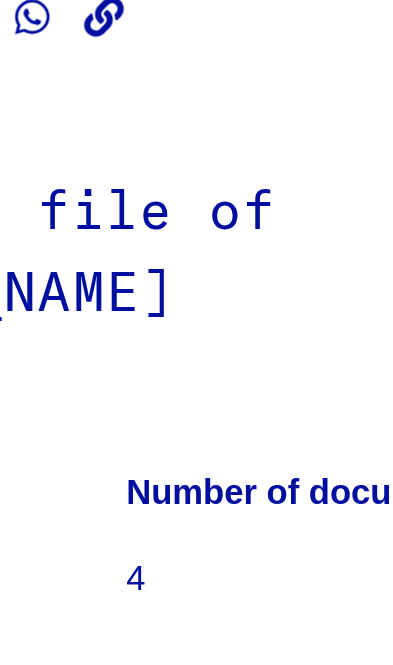 scroll, scrollTop: 0, scrollLeft: 52, axis: horizontal 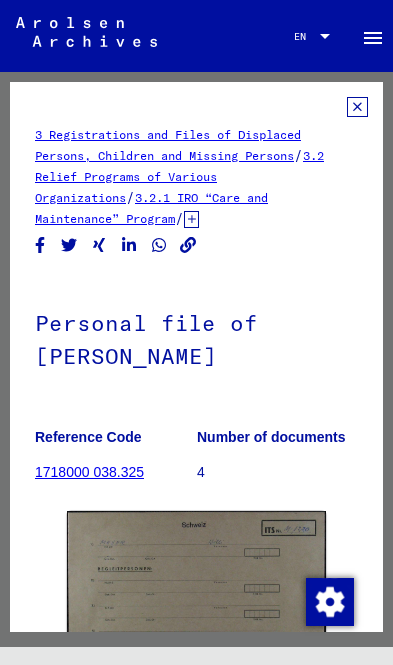 click 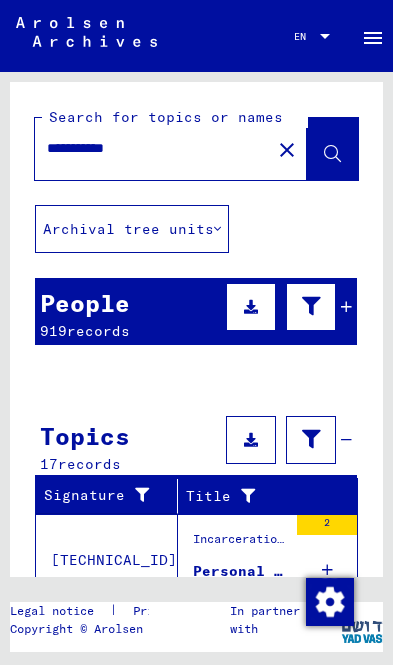 click on "close" 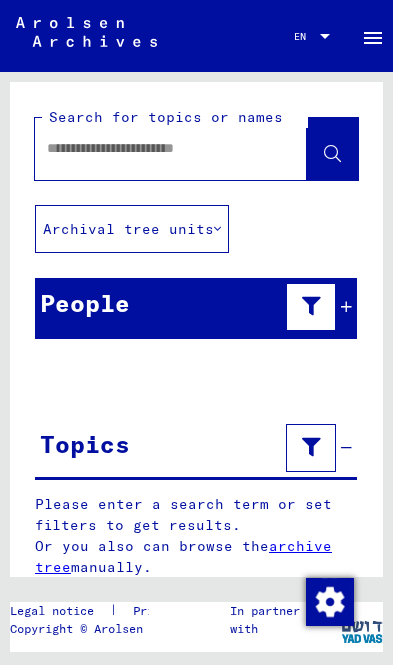 click at bounding box center (153, 148) 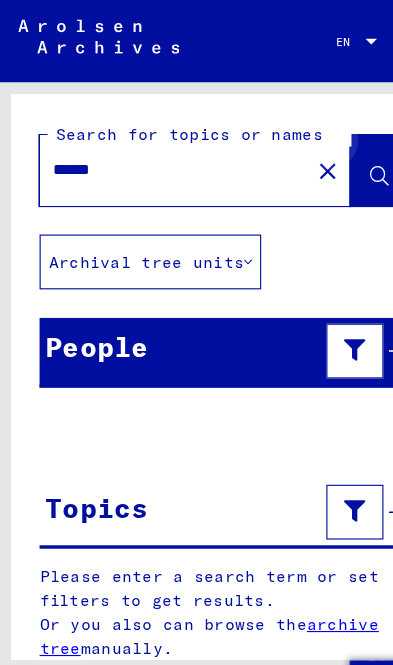 type on "******" 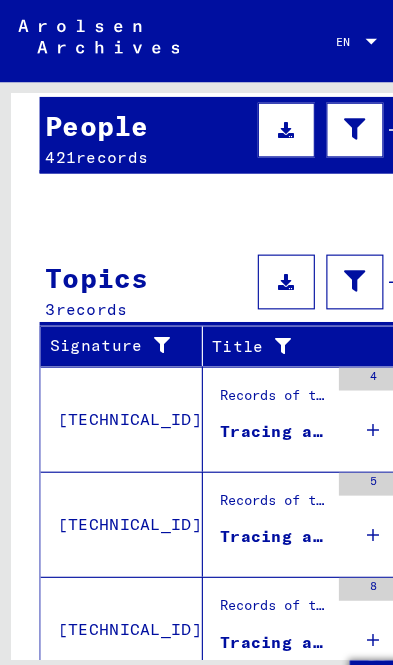 scroll, scrollTop: 192, scrollLeft: 0, axis: vertical 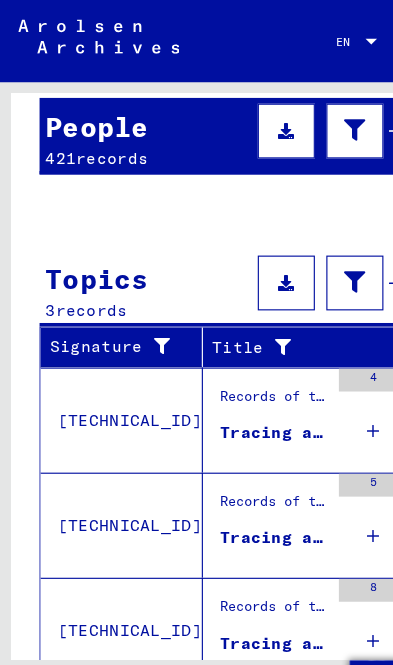 click on "[PERSON_NAME]" at bounding box center (271, 434) 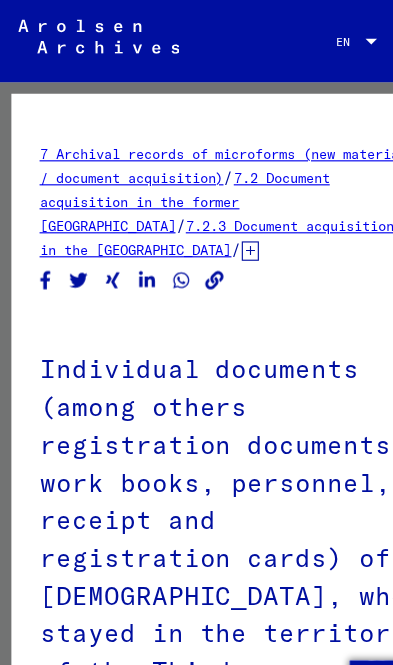scroll, scrollTop: 0, scrollLeft: 0, axis: both 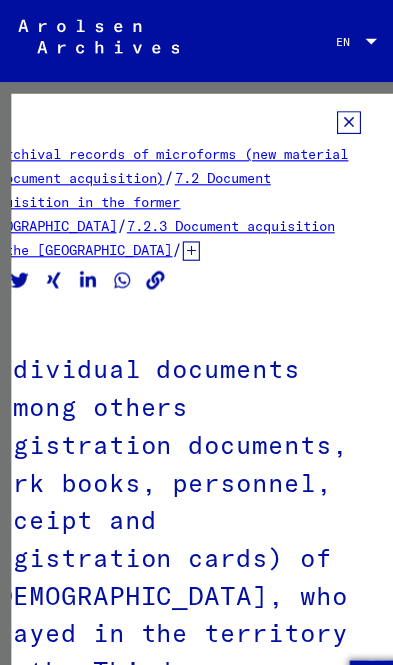 click 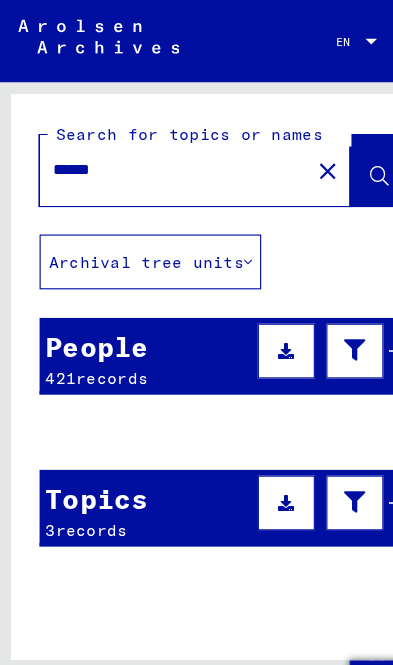 click on "BEDNENKO" at bounding box center [110, 526] 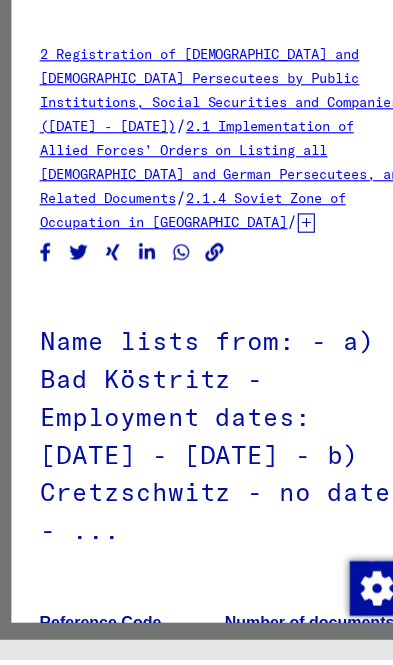 scroll, scrollTop: 0, scrollLeft: 0, axis: both 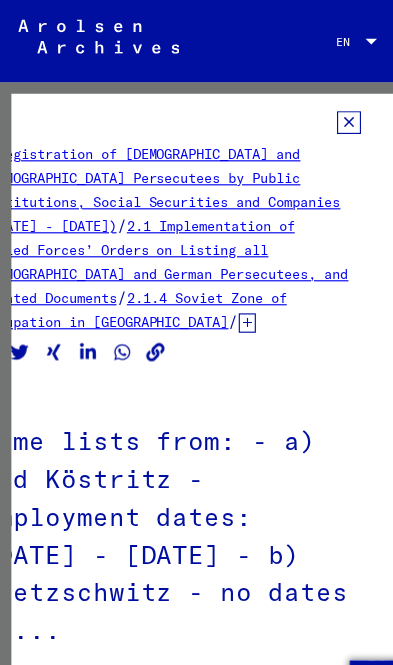 click 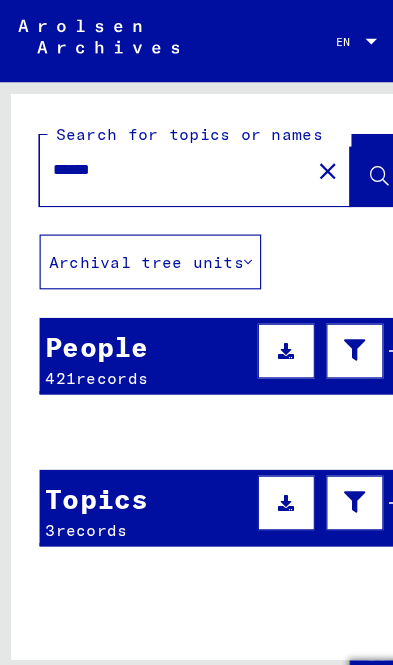 click on "records" at bounding box center (98, 331) 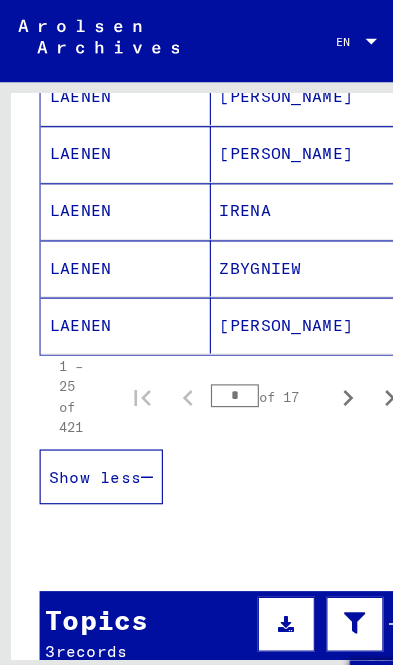 scroll, scrollTop: 1355, scrollLeft: 0, axis: vertical 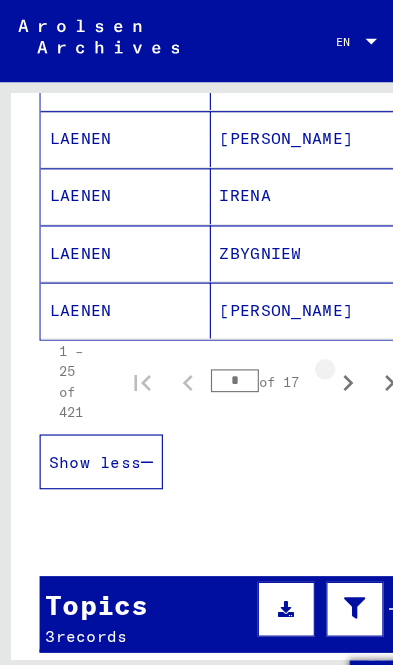 click 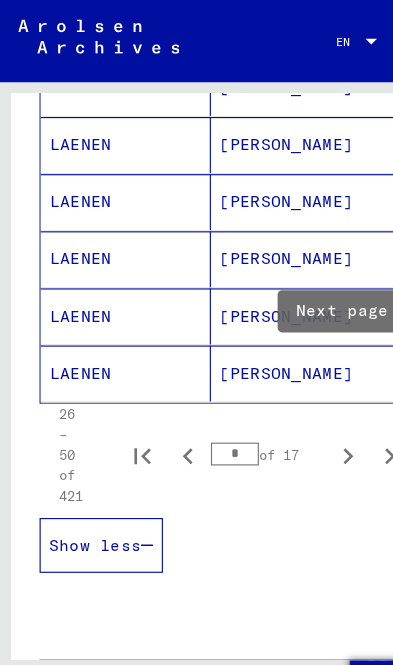 scroll, scrollTop: 1308, scrollLeft: 0, axis: vertical 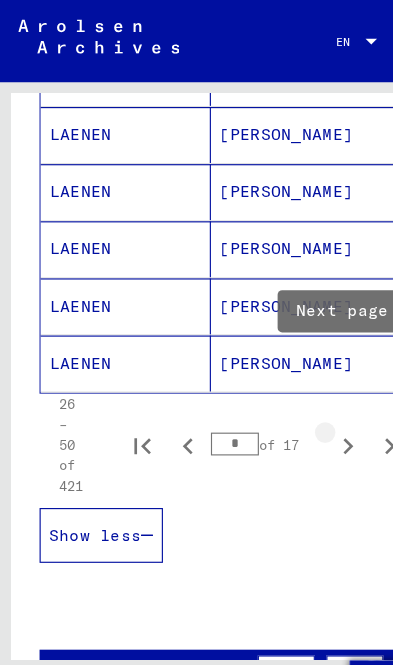 click 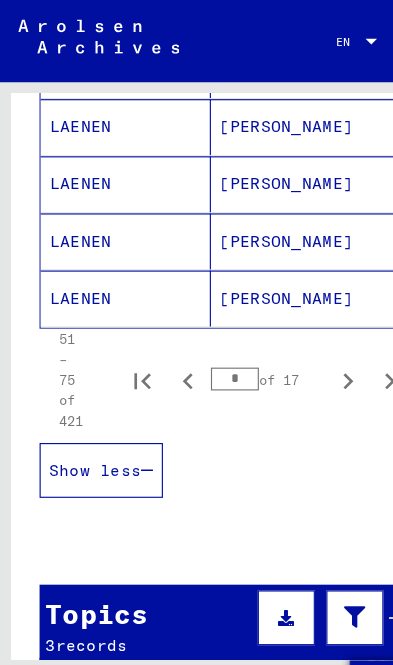 scroll, scrollTop: 1378, scrollLeft: 0, axis: vertical 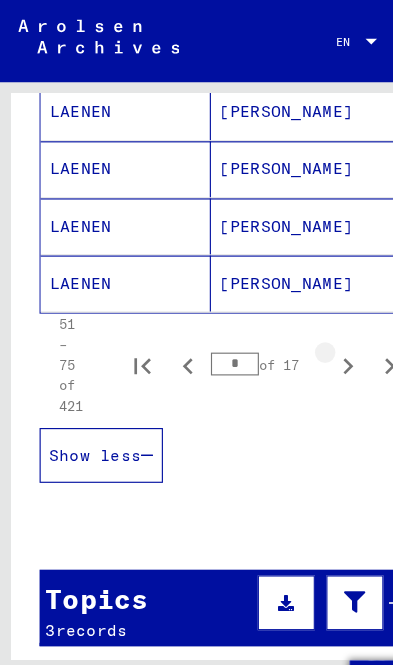 click 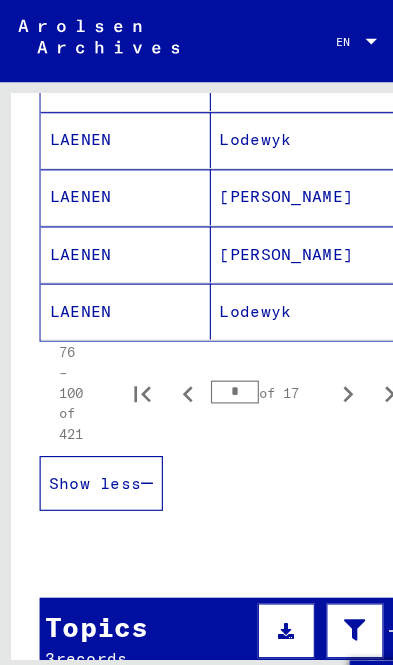 scroll, scrollTop: 1353, scrollLeft: 0, axis: vertical 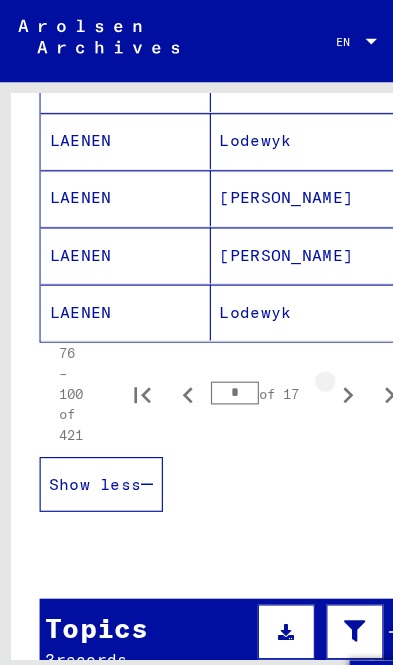 click 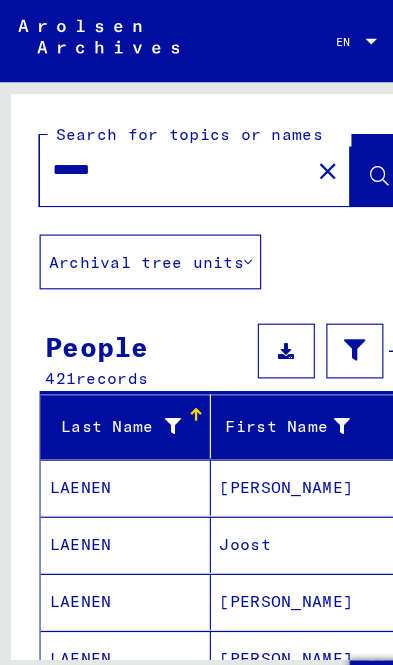 scroll, scrollTop: 0, scrollLeft: 0, axis: both 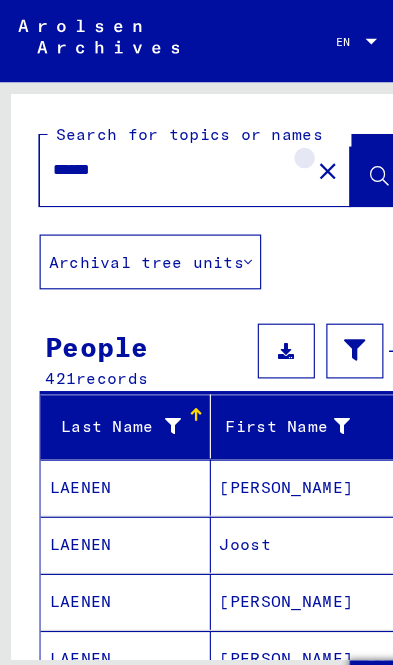click on "close" 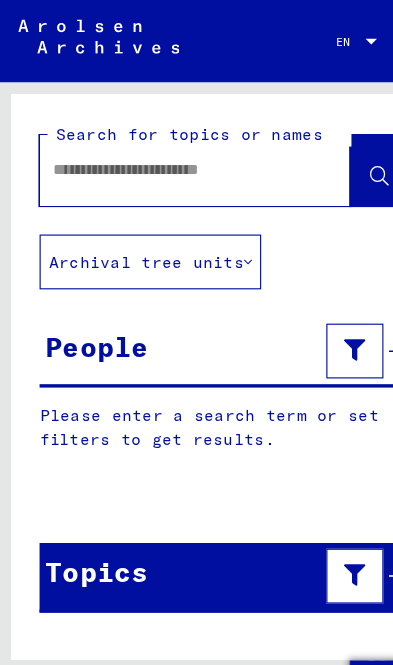 click at bounding box center (153, 148) 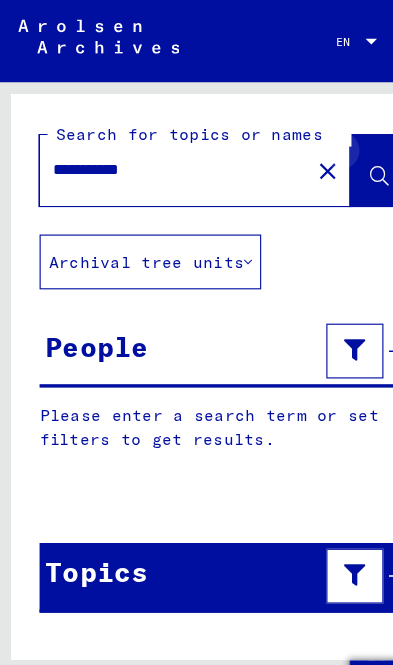 type on "**********" 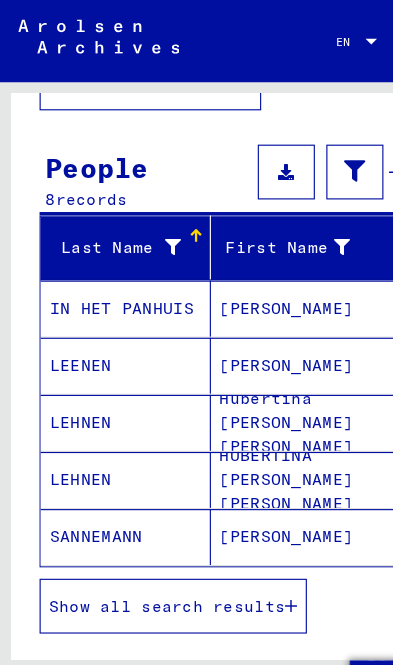 scroll, scrollTop: 158, scrollLeft: 0, axis: vertical 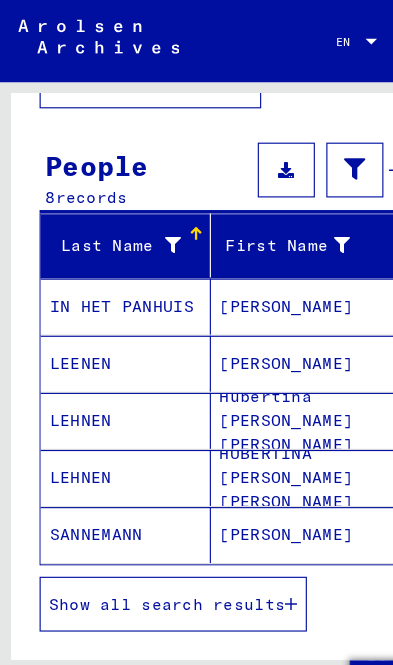 click on "Show all search results" at bounding box center (146, 529) 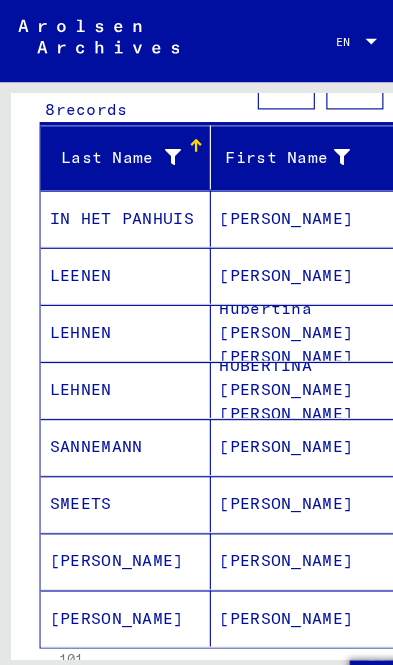 scroll, scrollTop: 237, scrollLeft: 0, axis: vertical 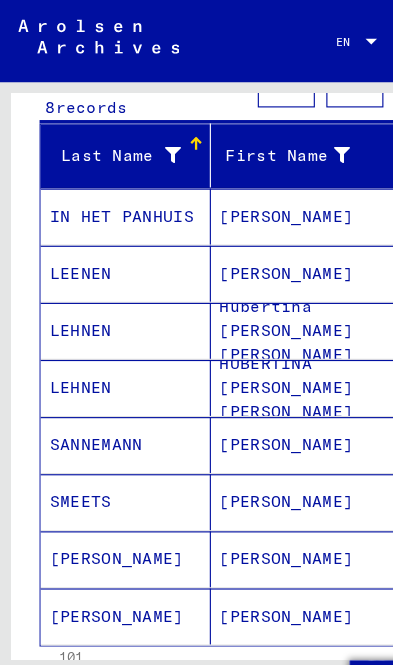 click on "[PERSON_NAME]" at bounding box center (271, 289) 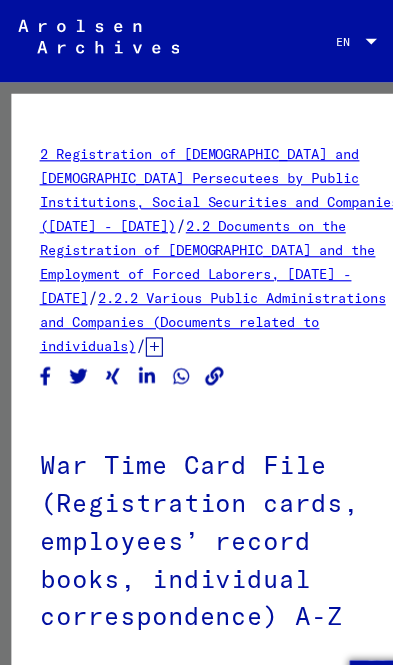 scroll, scrollTop: 0, scrollLeft: 0, axis: both 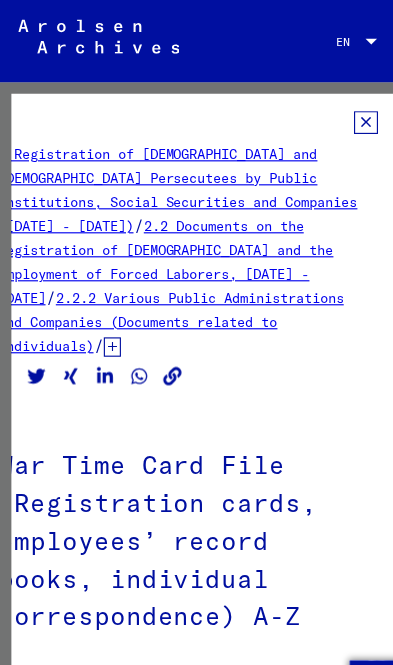 click 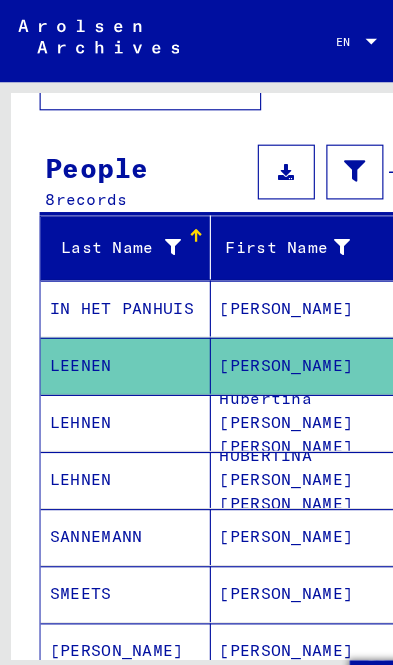 scroll, scrollTop: 169, scrollLeft: 0, axis: vertical 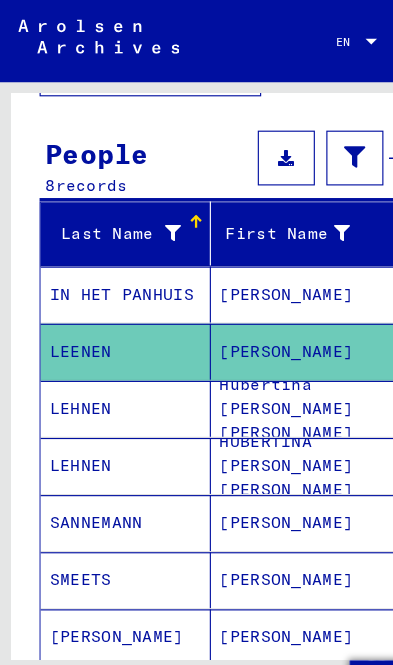 click on "Hubertina [PERSON_NAME] [PERSON_NAME]" at bounding box center [271, 407] 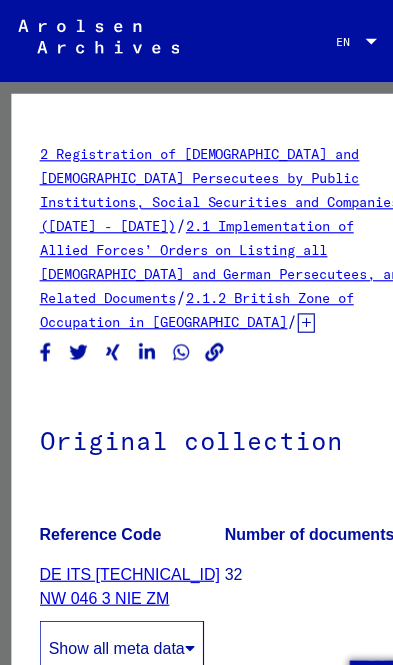 scroll, scrollTop: 0, scrollLeft: 0, axis: both 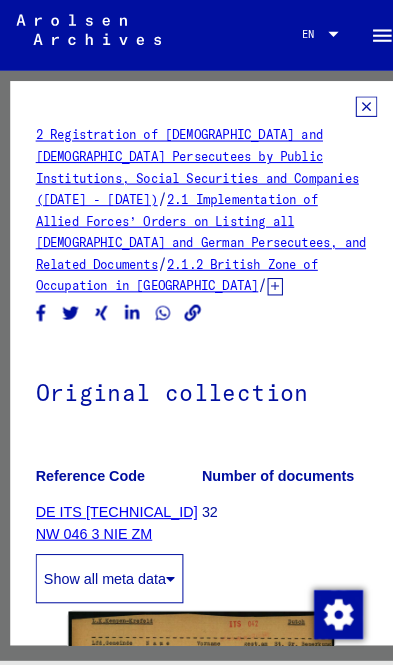 click 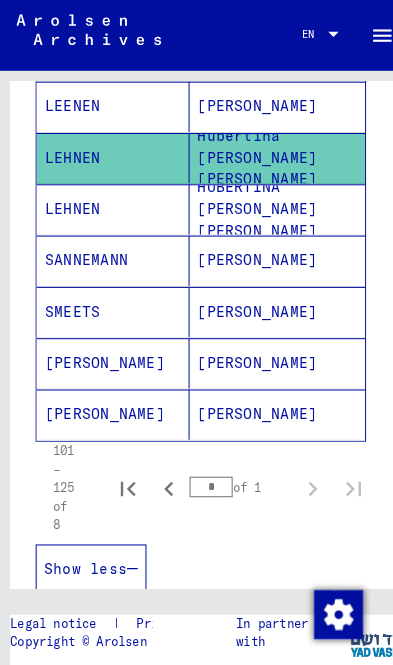 scroll, scrollTop: 370, scrollLeft: 0, axis: vertical 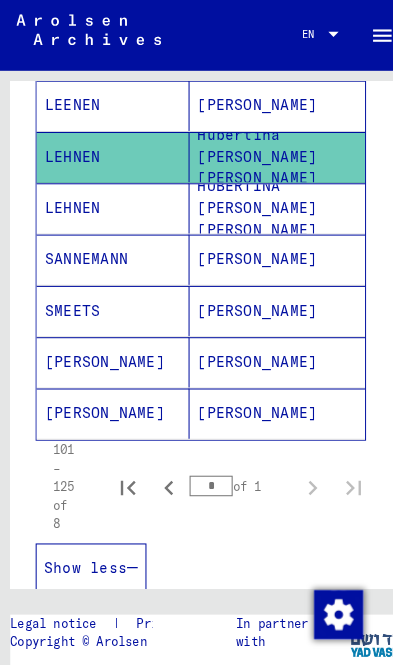click on "Luise" at bounding box center [271, 406] 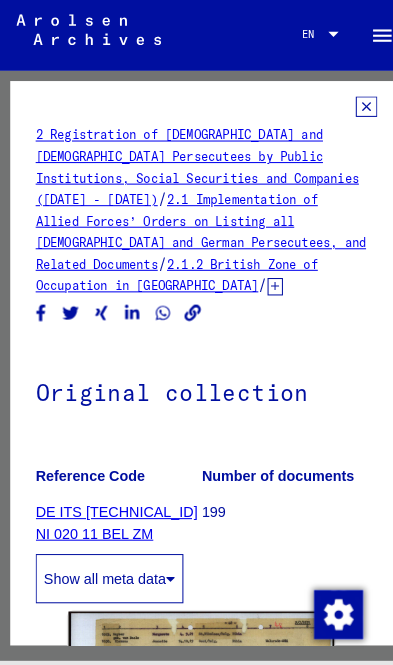 scroll, scrollTop: 0, scrollLeft: 0, axis: both 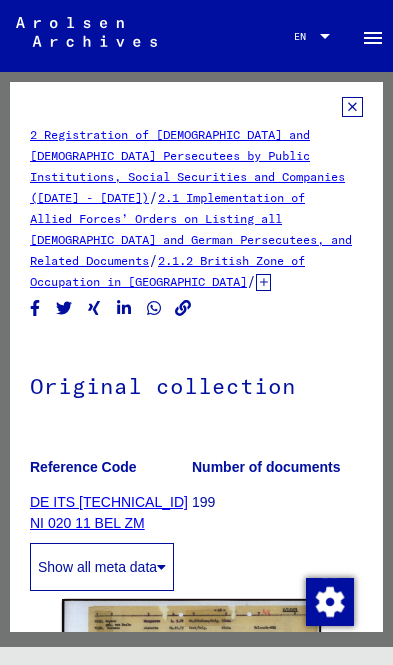 click 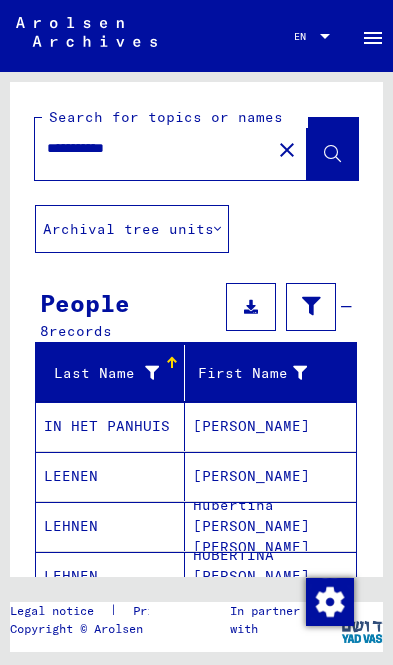 scroll, scrollTop: 0, scrollLeft: 0, axis: both 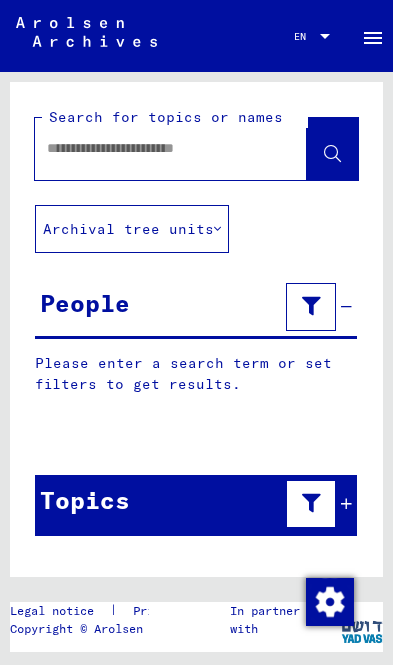 click at bounding box center [153, 148] 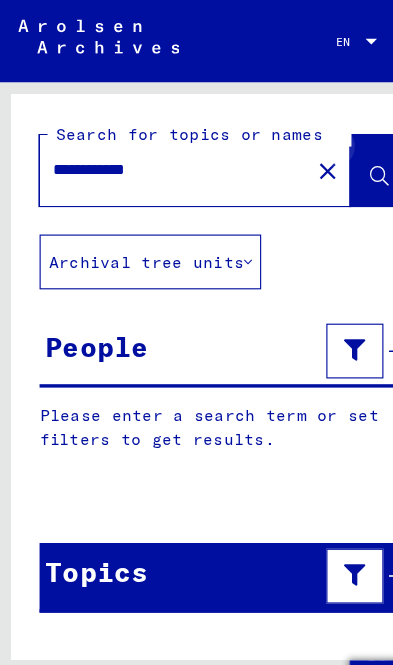 type on "**********" 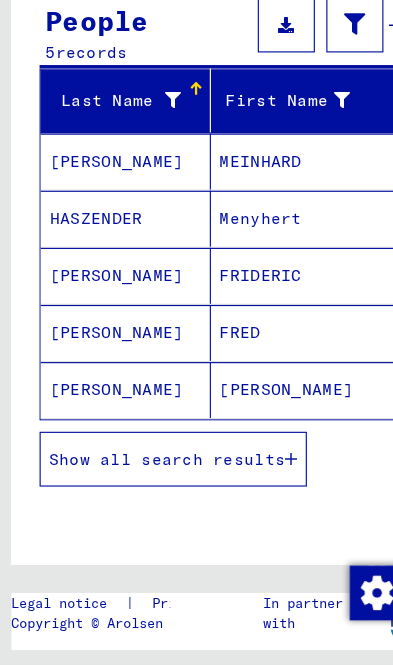 scroll, scrollTop: 201, scrollLeft: 0, axis: vertical 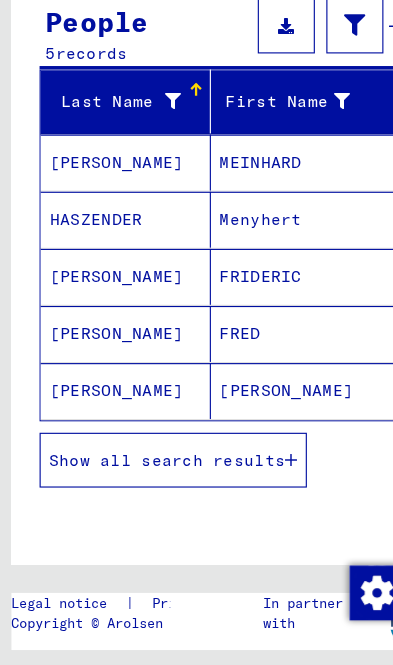 click on "Show all search results" at bounding box center [146, 486] 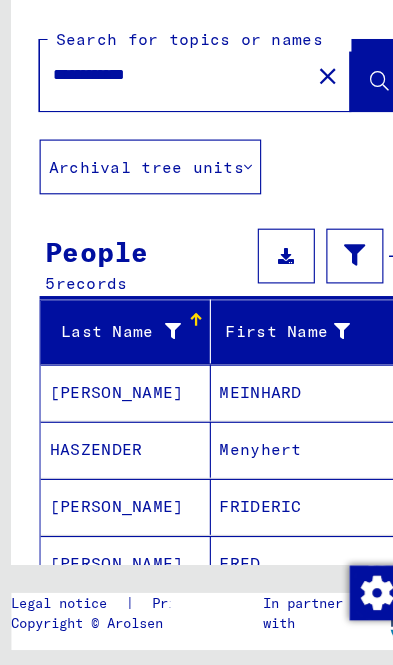 scroll, scrollTop: 0, scrollLeft: 0, axis: both 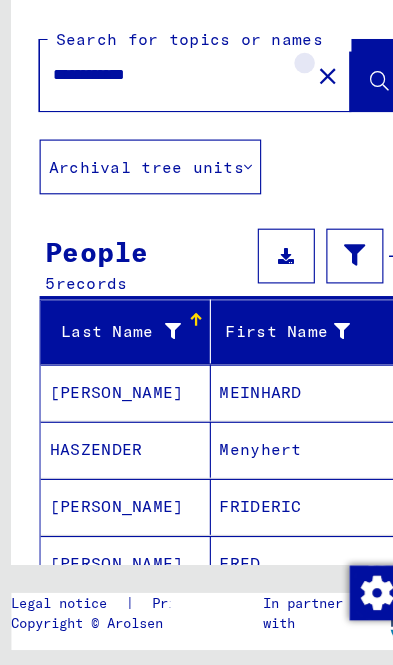click on "close" 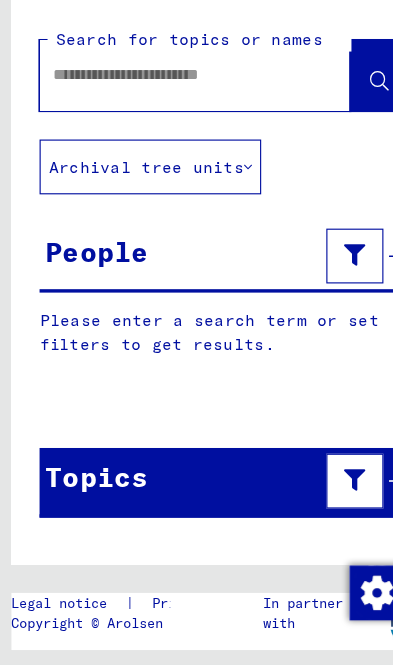 click at bounding box center [153, 148] 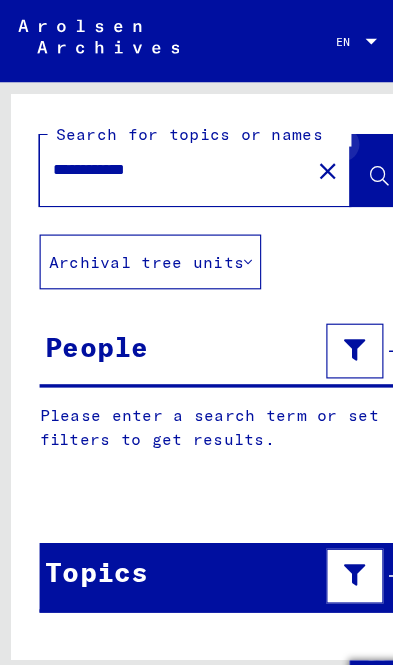 type on "**********" 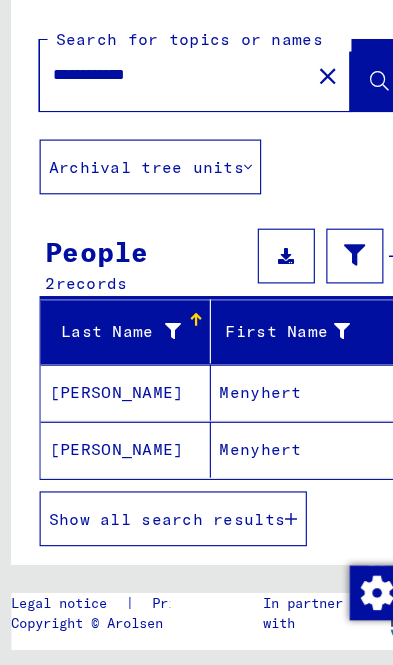 scroll, scrollTop: 0, scrollLeft: 0, axis: both 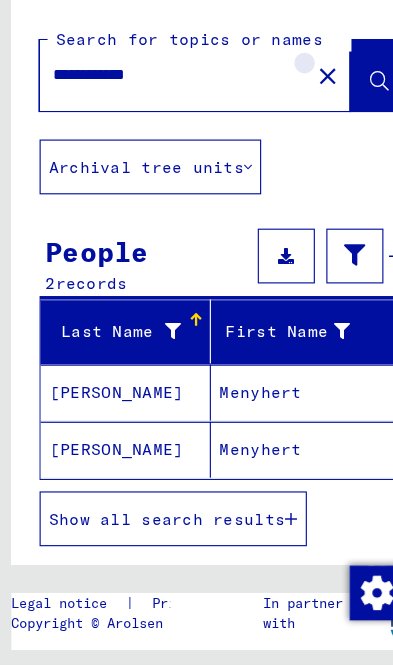 click on "close" 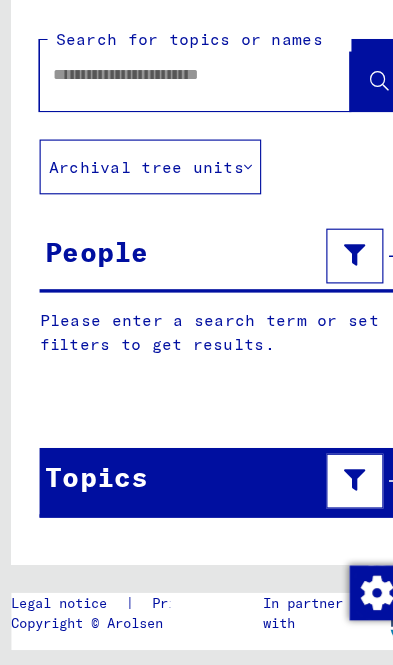 click at bounding box center (153, 148) 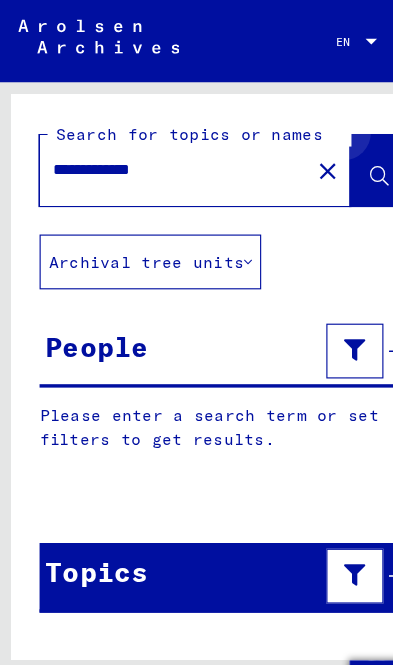 type on "**********" 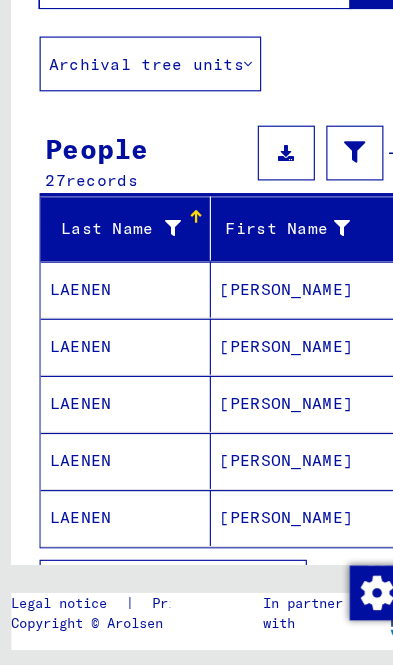 scroll, scrollTop: 92, scrollLeft: 0, axis: vertical 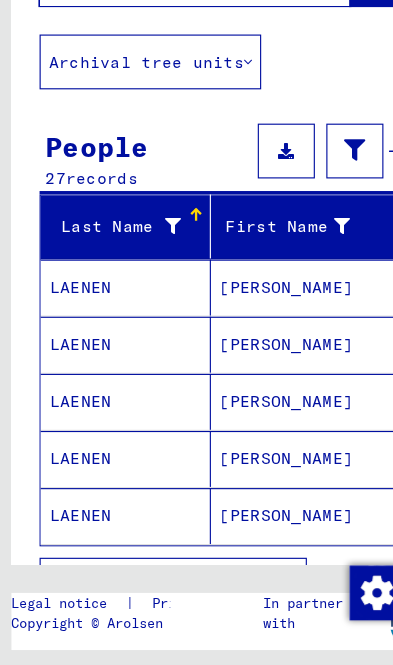 click on "Show all search results" at bounding box center [146, 595] 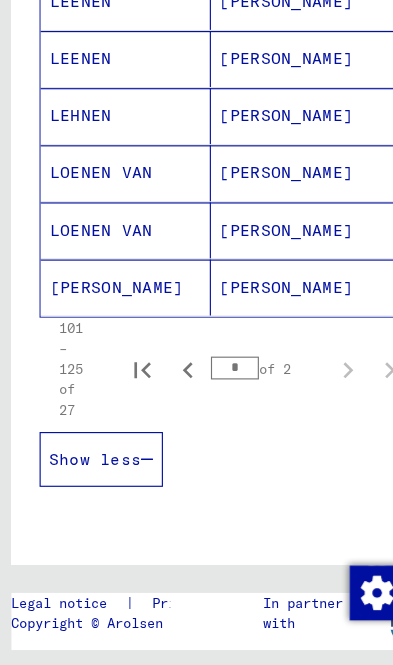 scroll, scrollTop: 1291, scrollLeft: 0, axis: vertical 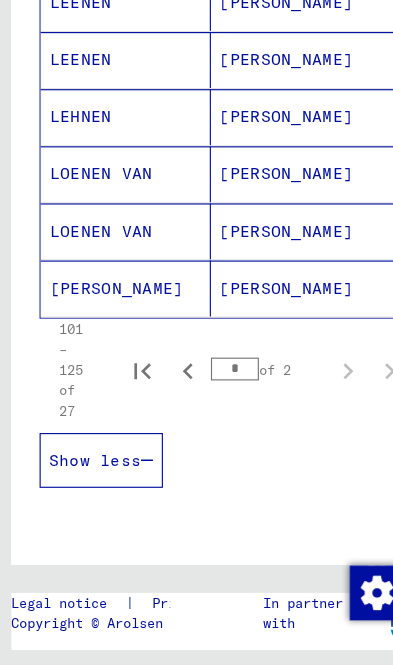 click on "Topics" at bounding box center [85, 611] 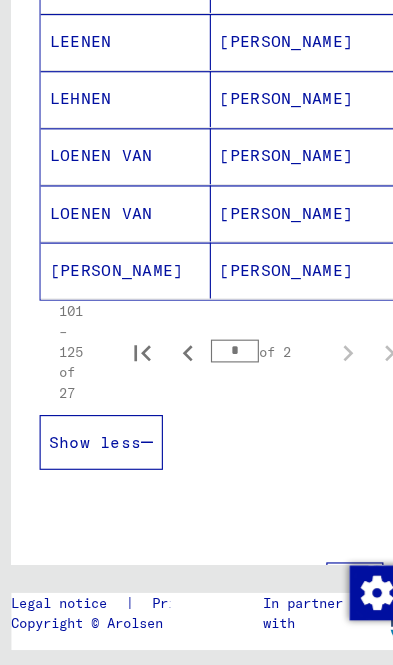 click on "Signature" at bounding box center [116, 648] 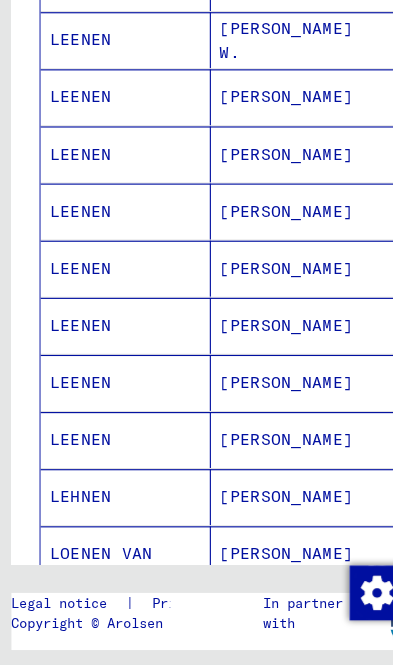 scroll, scrollTop: 957, scrollLeft: 0, axis: vertical 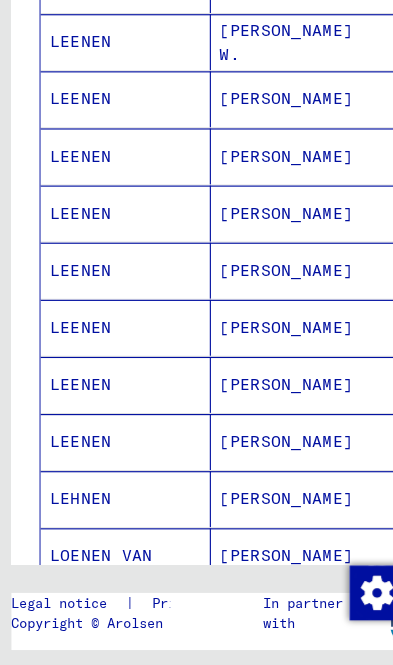 click on "[PERSON_NAME]" at bounding box center (271, 319) 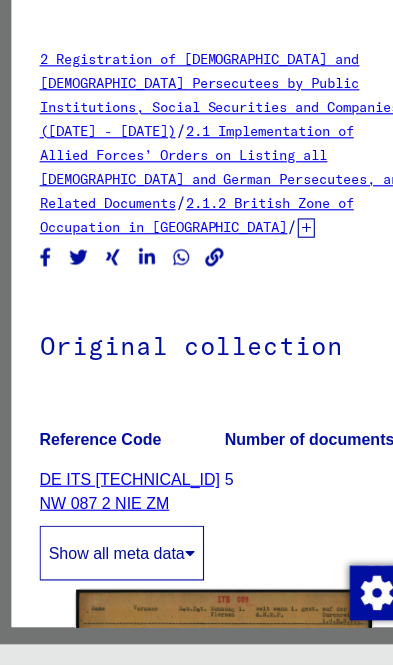 scroll, scrollTop: 0, scrollLeft: 0, axis: both 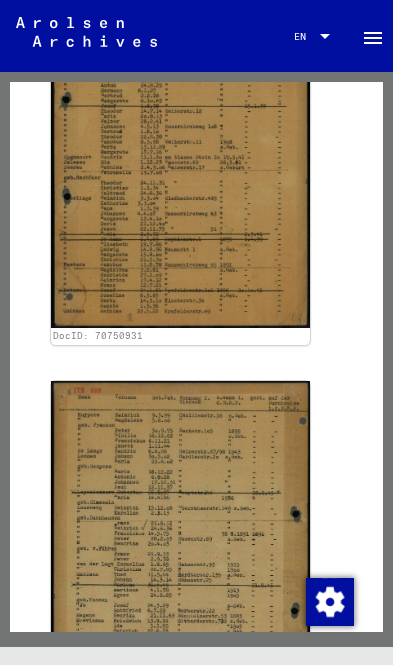 click on "menu" 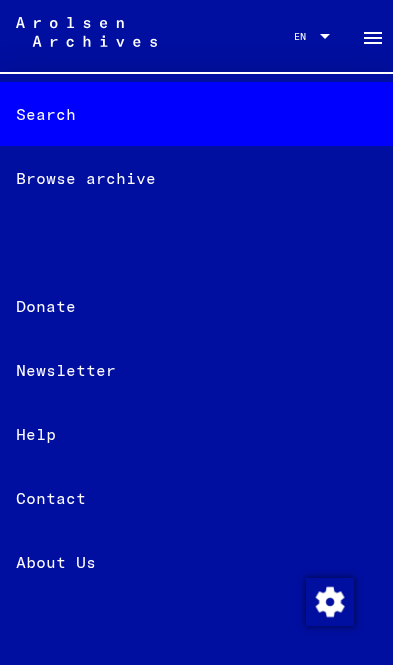 click on "menu" 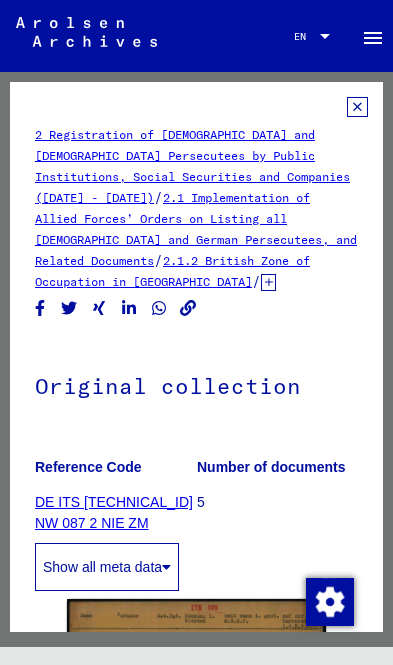 scroll, scrollTop: 0, scrollLeft: 0, axis: both 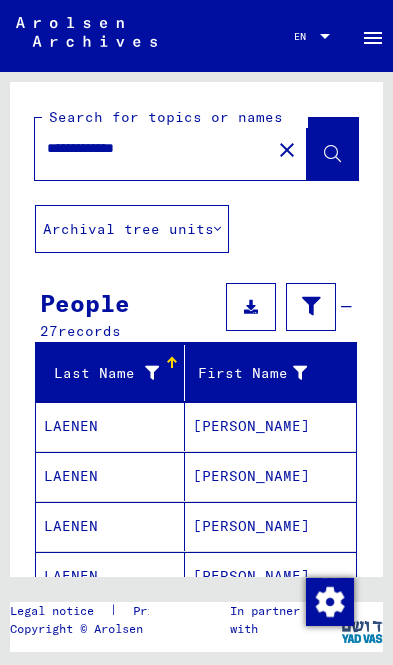 click on "close" 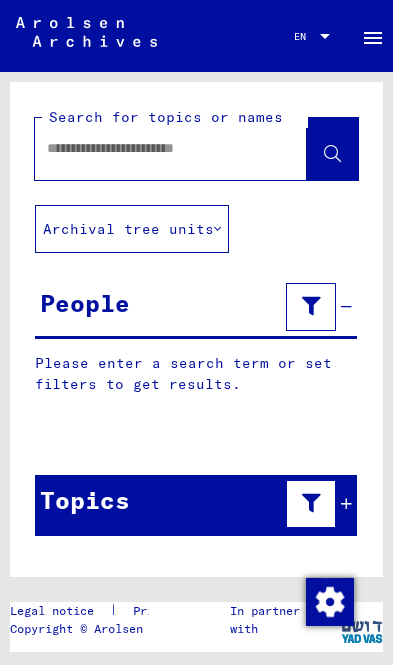 click at bounding box center (153, 148) 